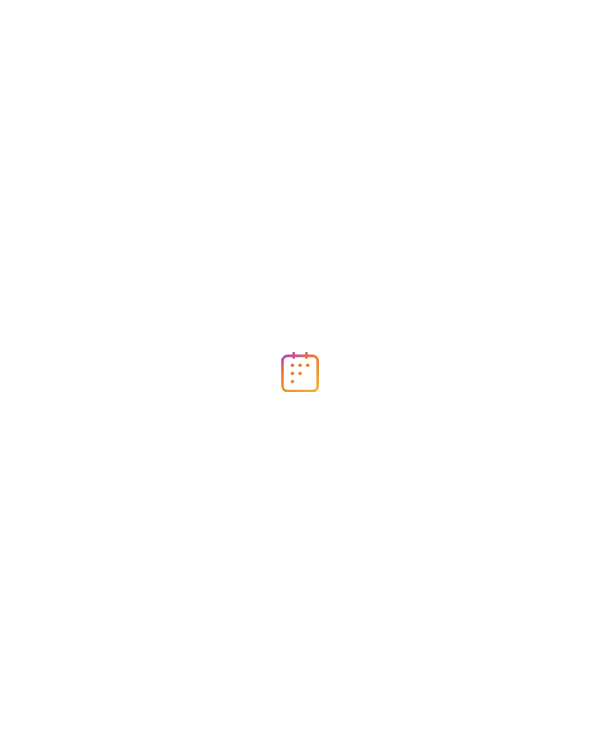 scroll, scrollTop: 0, scrollLeft: 0, axis: both 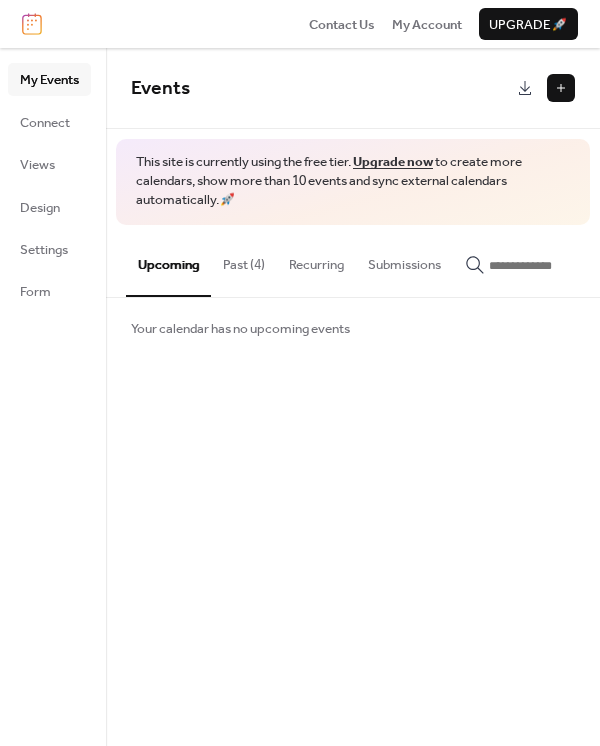 click on "Past (4)" at bounding box center (244, 260) 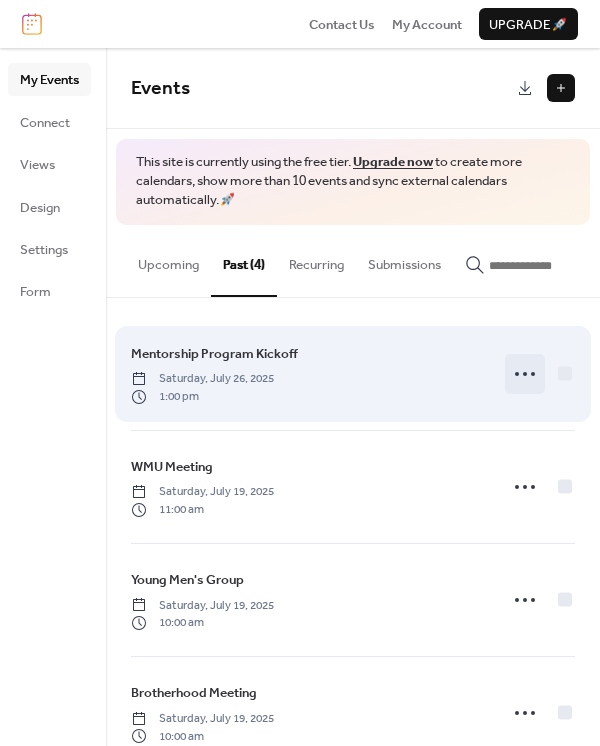 click 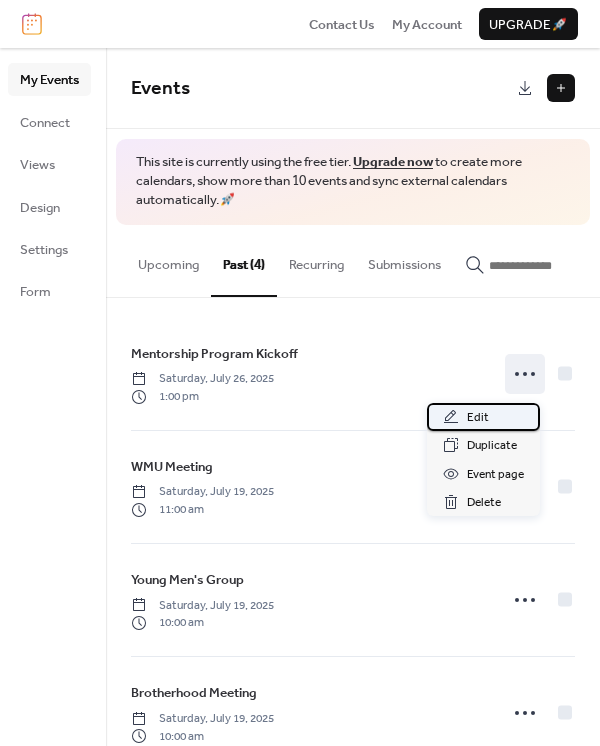 click on "Edit" at bounding box center [478, 418] 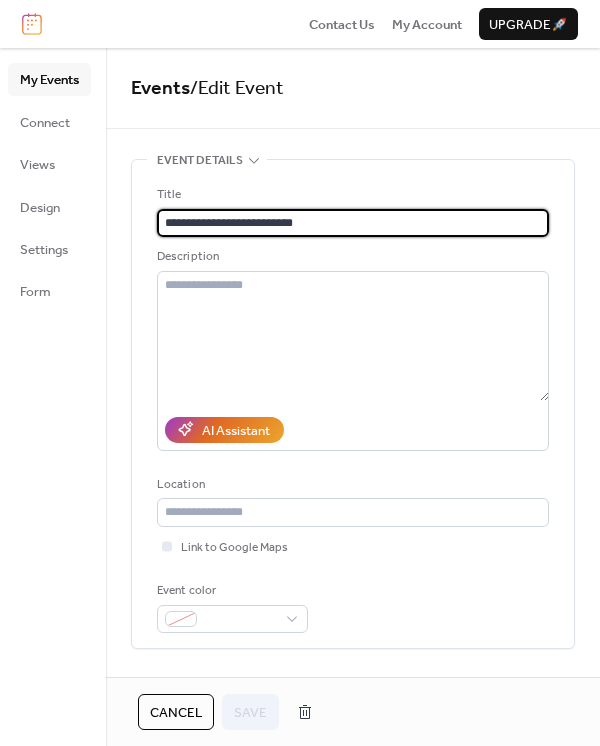 drag, startPoint x: 314, startPoint y: 221, endPoint x: -22, endPoint y: 213, distance: 336.0952 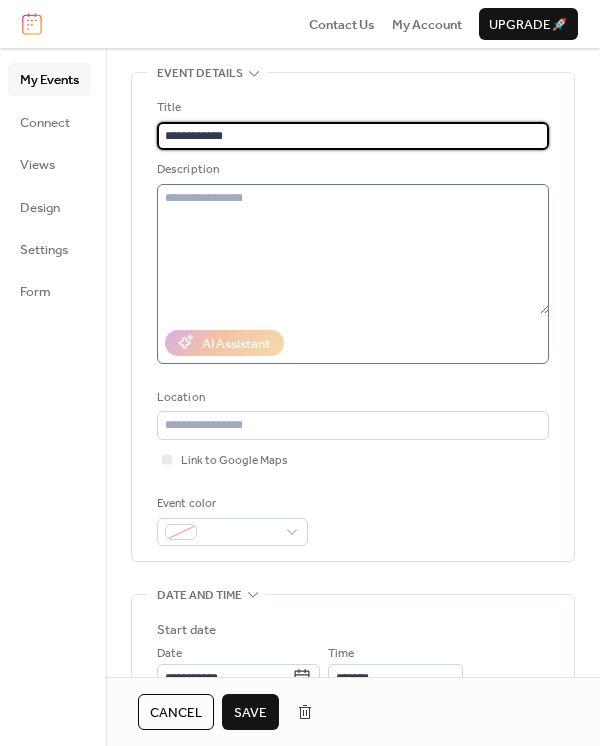 scroll, scrollTop: 83, scrollLeft: 0, axis: vertical 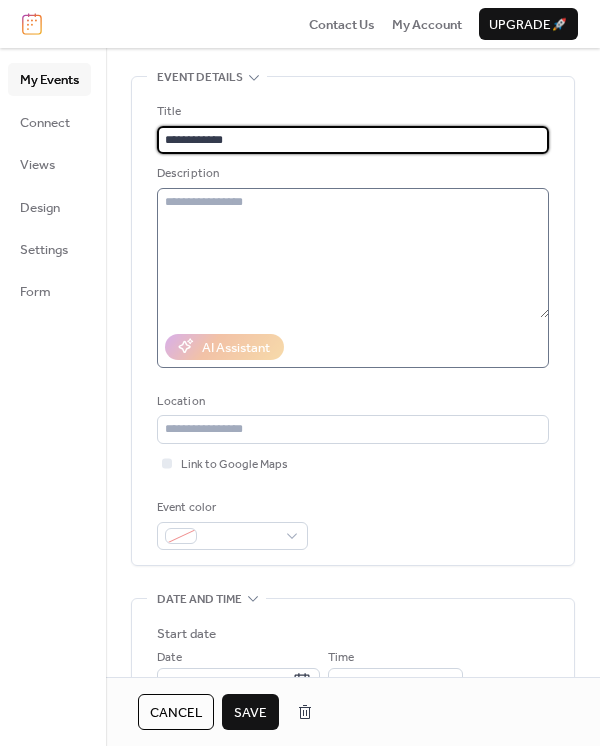 type on "**********" 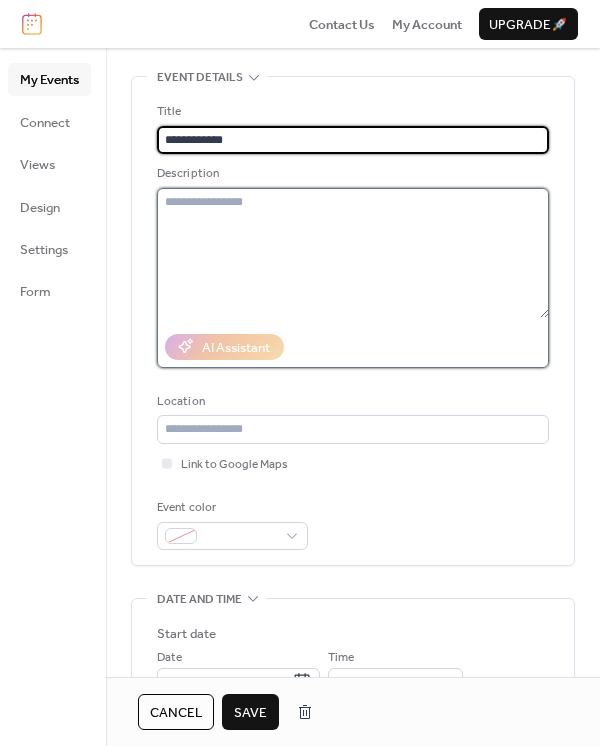 click at bounding box center (353, 253) 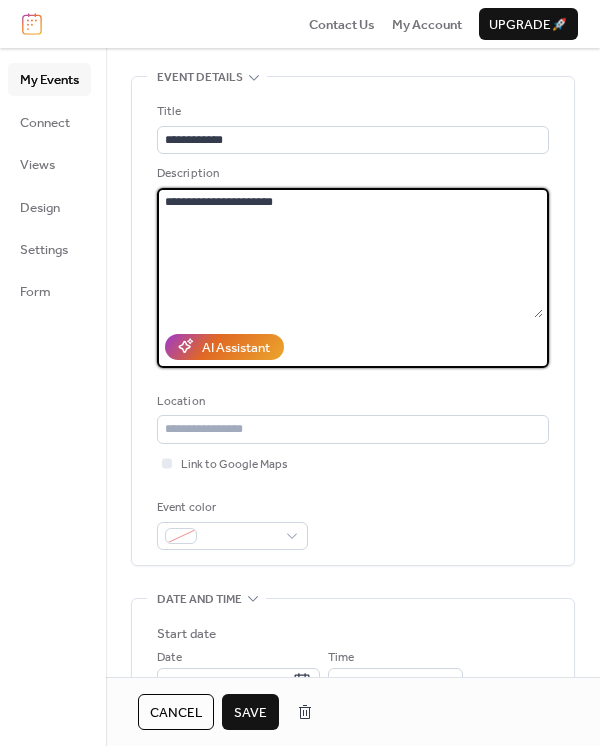 scroll, scrollTop: 27, scrollLeft: 0, axis: vertical 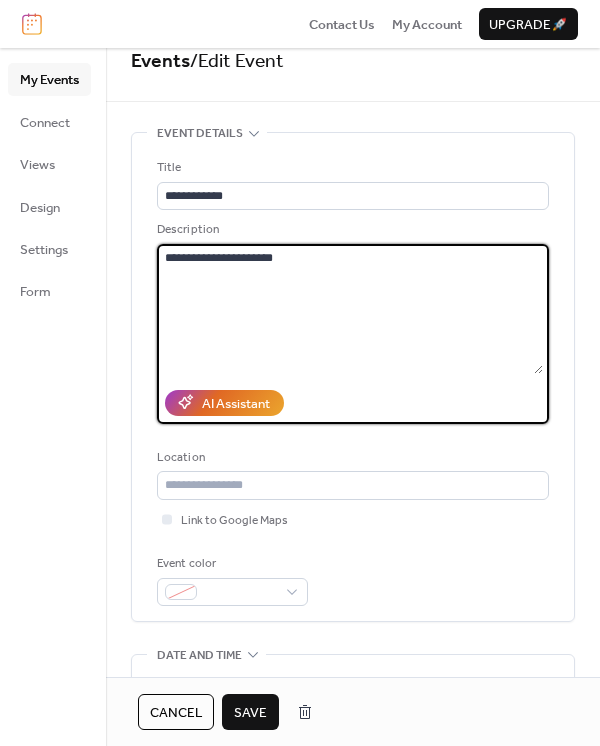 click on "**********" at bounding box center [350, 309] 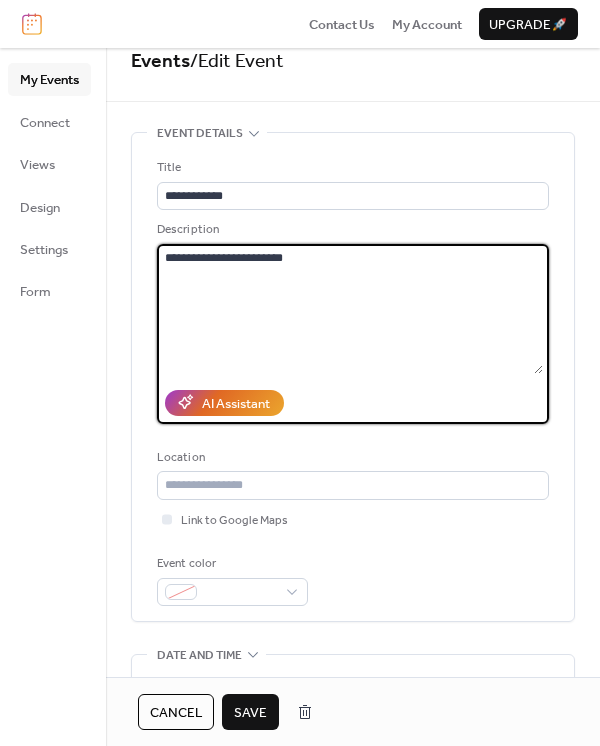 type on "**********" 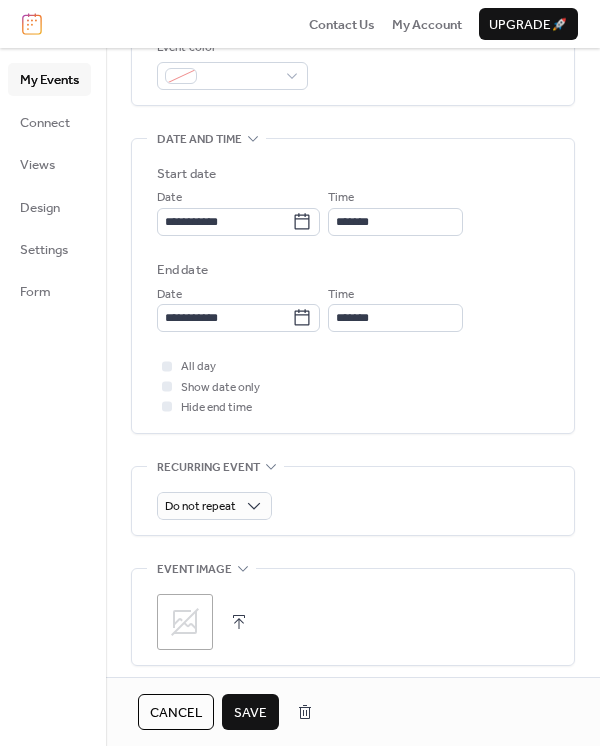 scroll, scrollTop: 527, scrollLeft: 0, axis: vertical 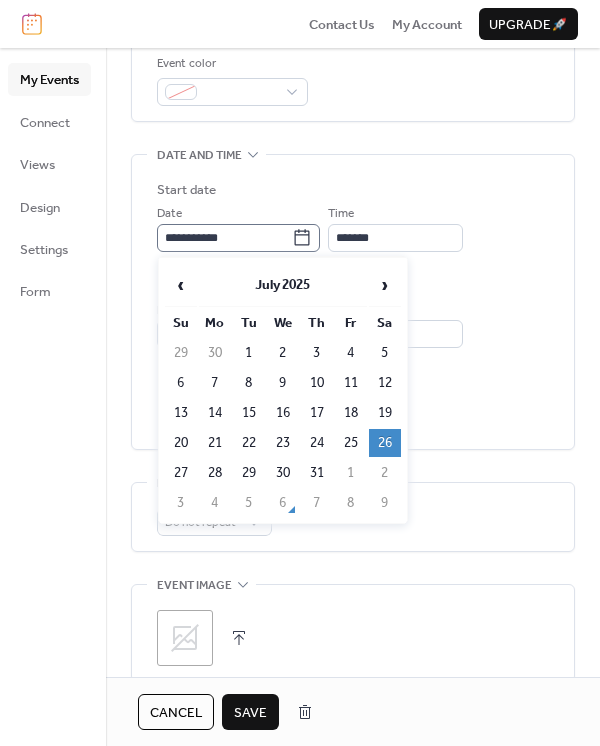 click 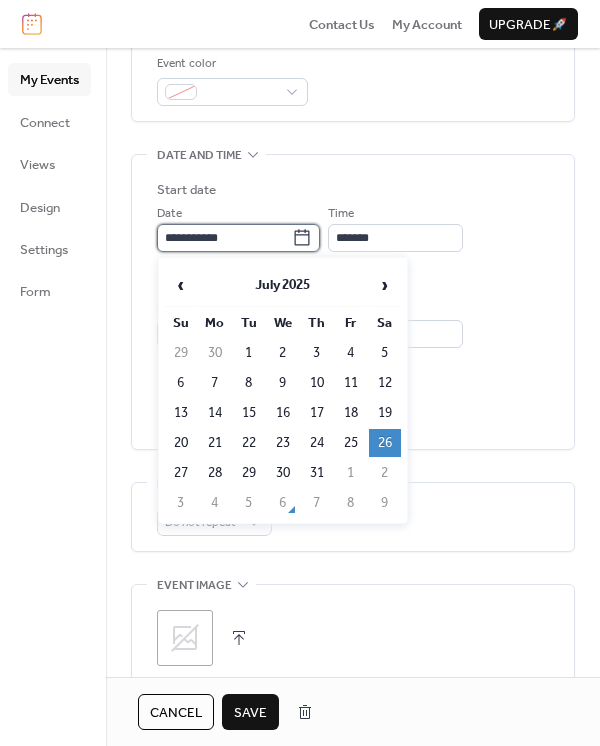 click on "**********" at bounding box center (224, 238) 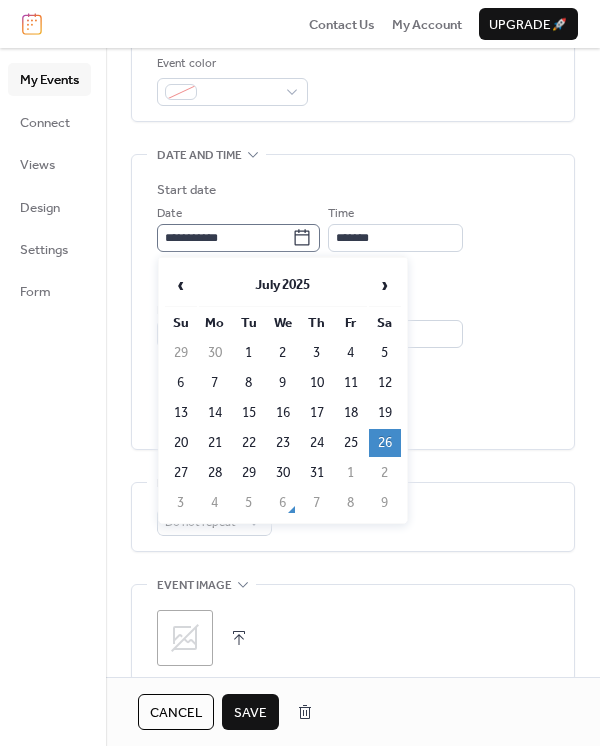 click 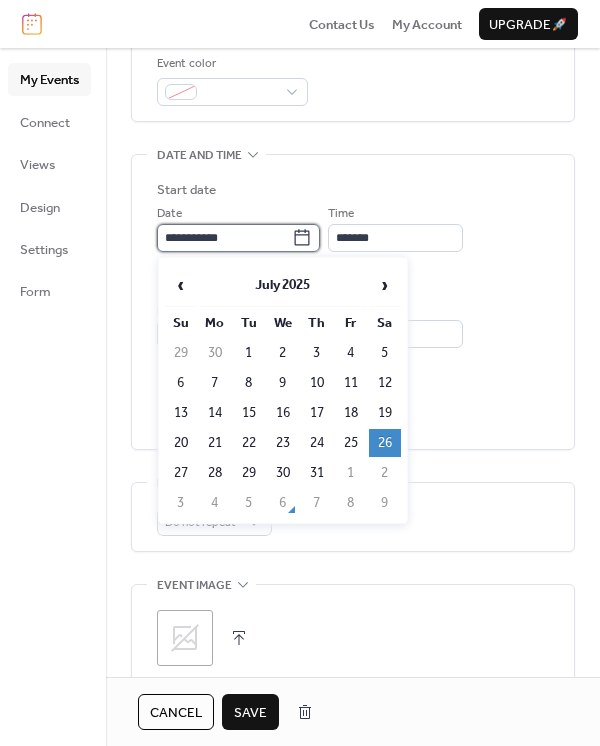 click on "**********" at bounding box center [224, 238] 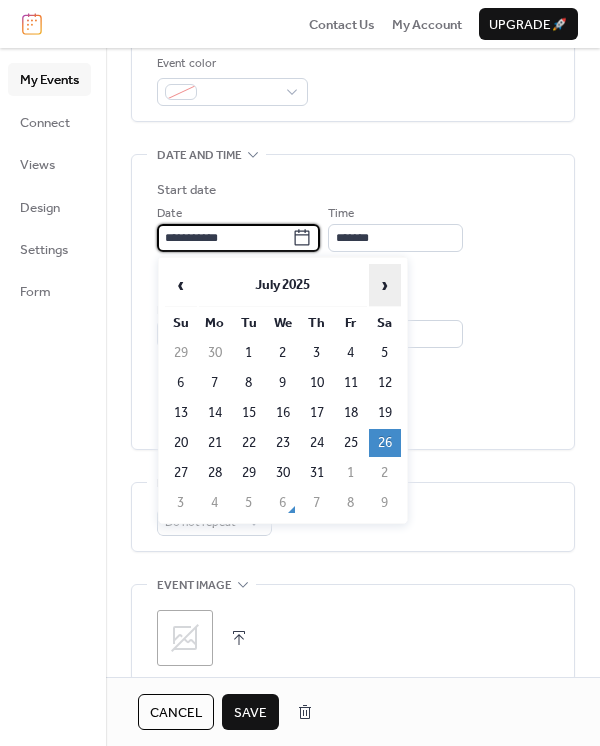 click on "›" at bounding box center (385, 285) 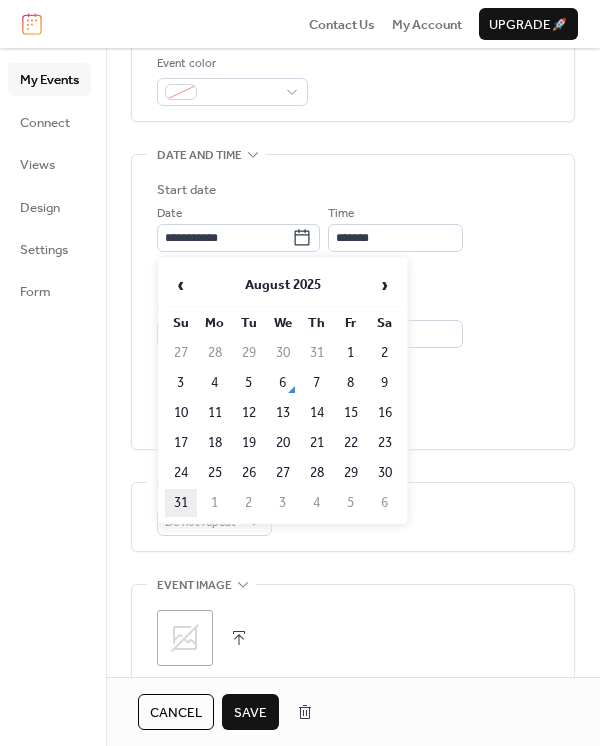click on "31" at bounding box center (181, 503) 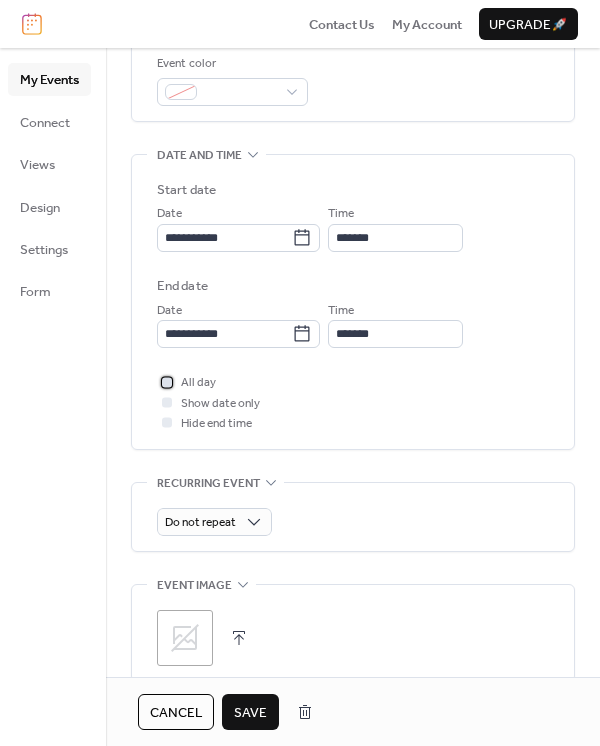 click at bounding box center (167, 382) 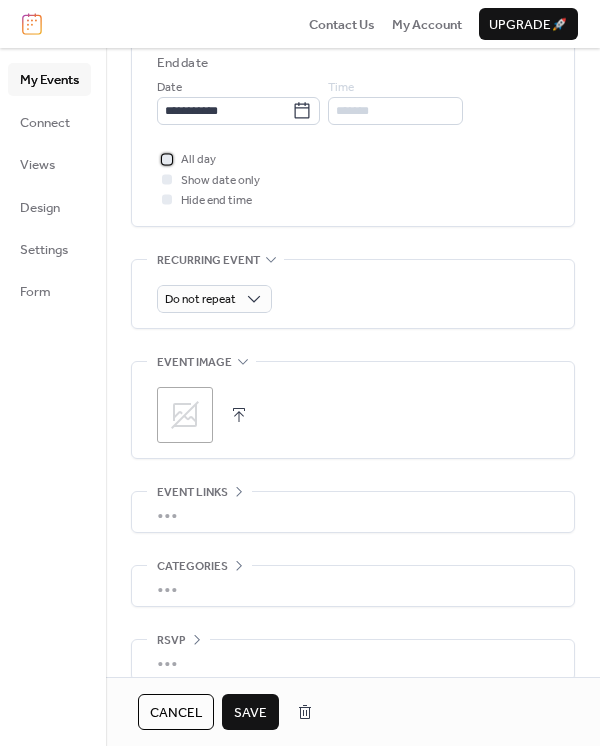 scroll, scrollTop: 775, scrollLeft: 0, axis: vertical 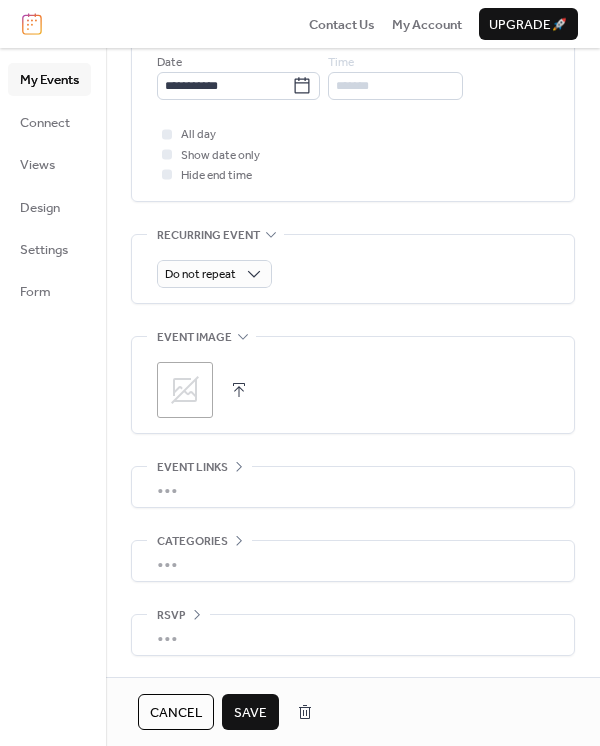 click 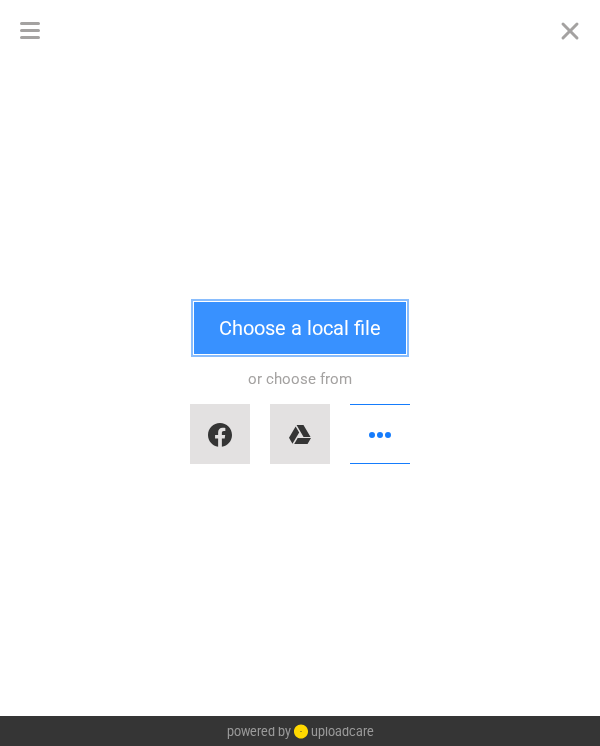 click on "Choose a local file" at bounding box center (300, 328) 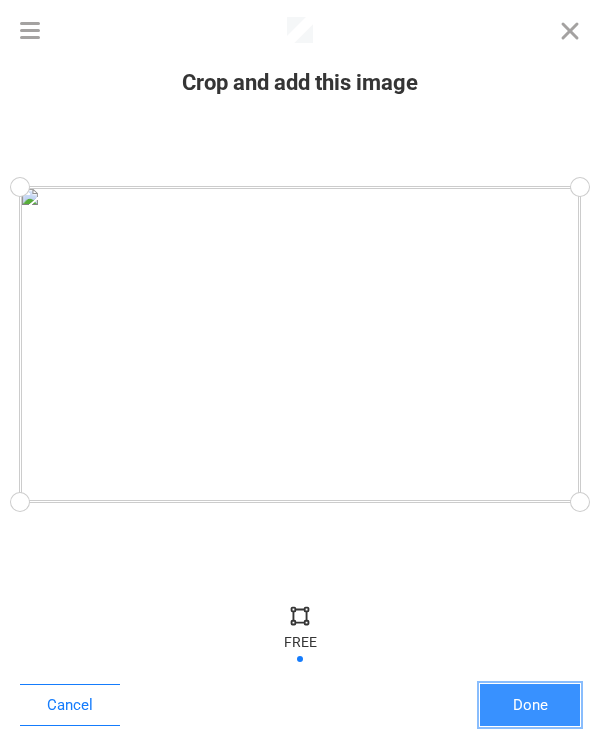 click on "Done" at bounding box center (530, 705) 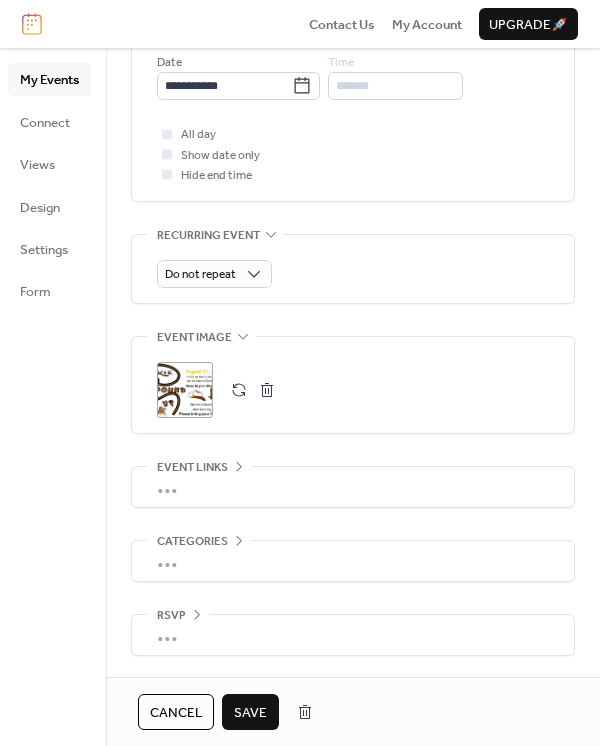 click on "Save" at bounding box center (250, 713) 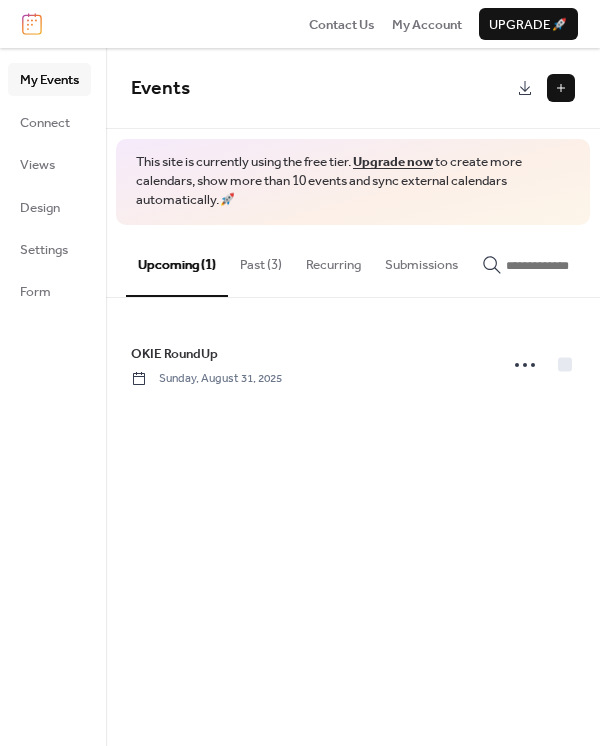 click on "Past (3)" at bounding box center (261, 260) 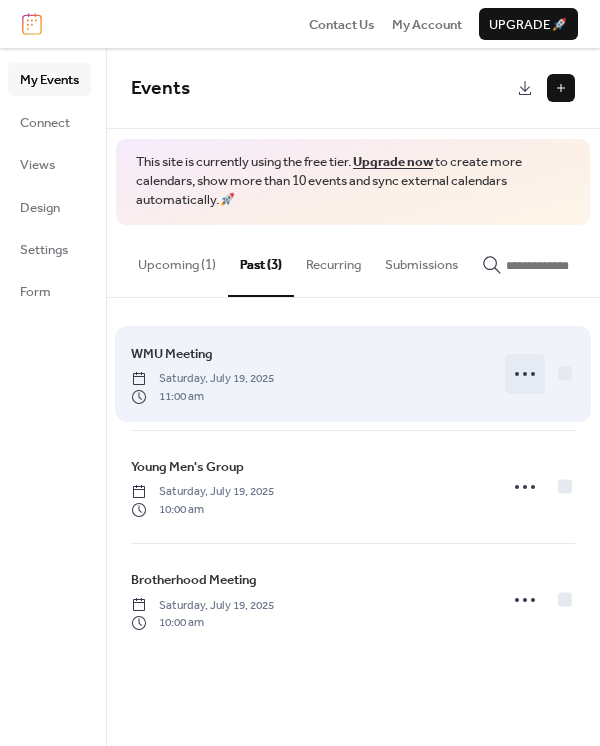 click 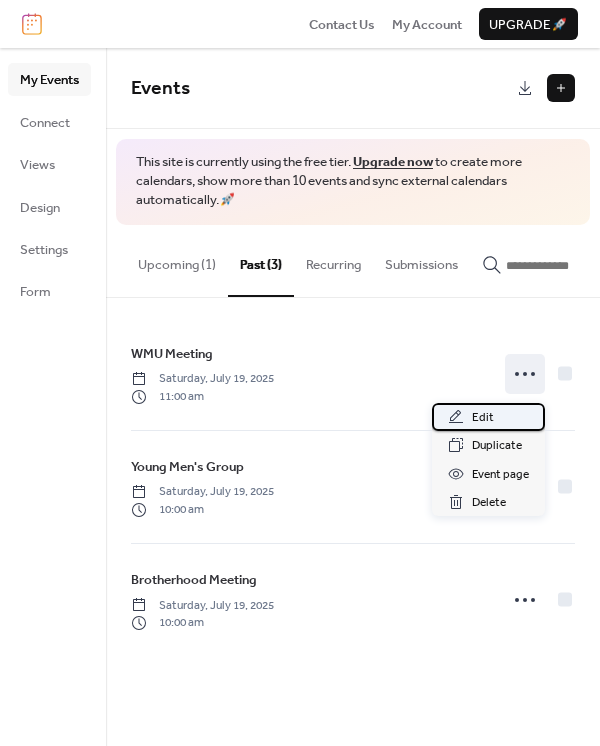 click on "Edit" at bounding box center (488, 417) 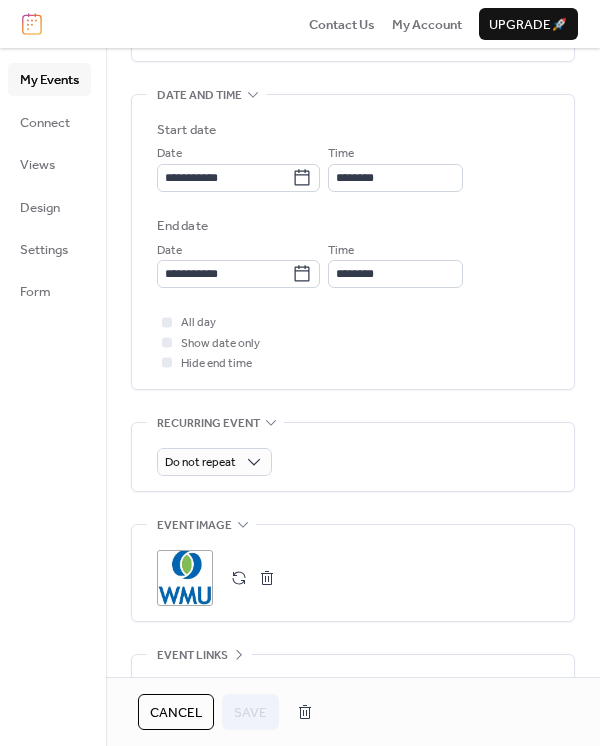 scroll, scrollTop: 525, scrollLeft: 0, axis: vertical 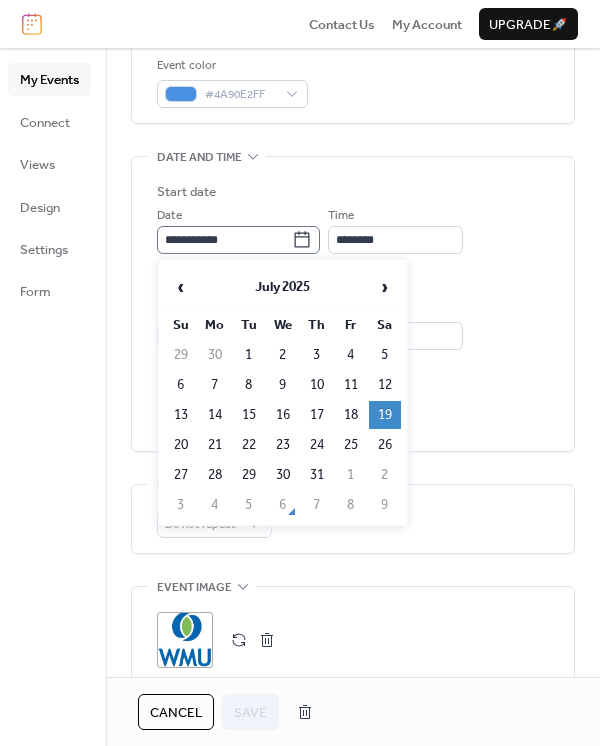 click 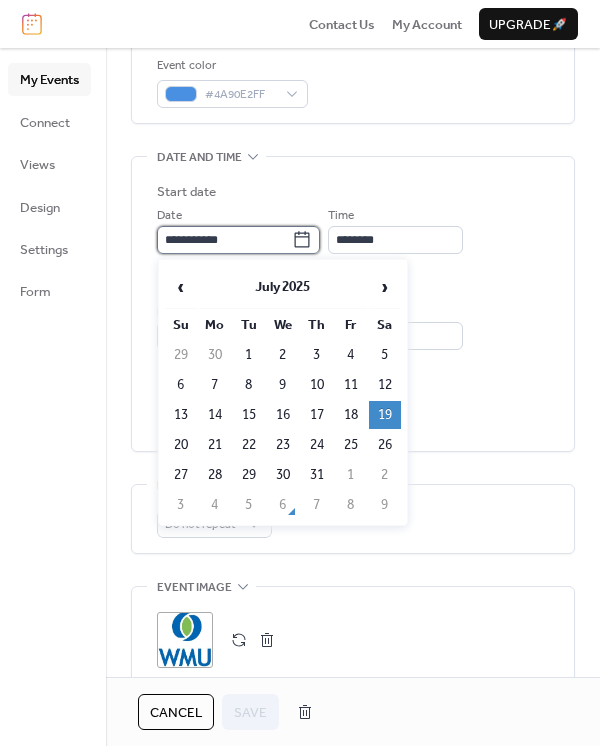 click on "**********" at bounding box center (224, 240) 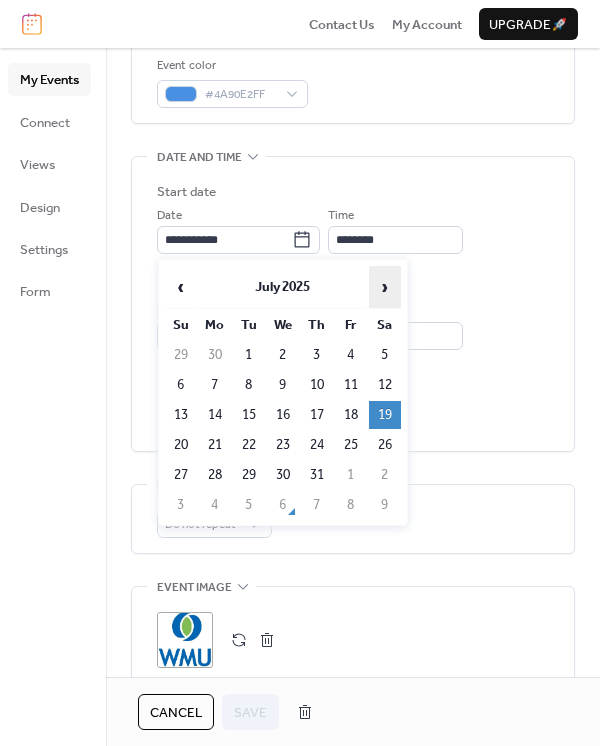 click on "›" at bounding box center [385, 287] 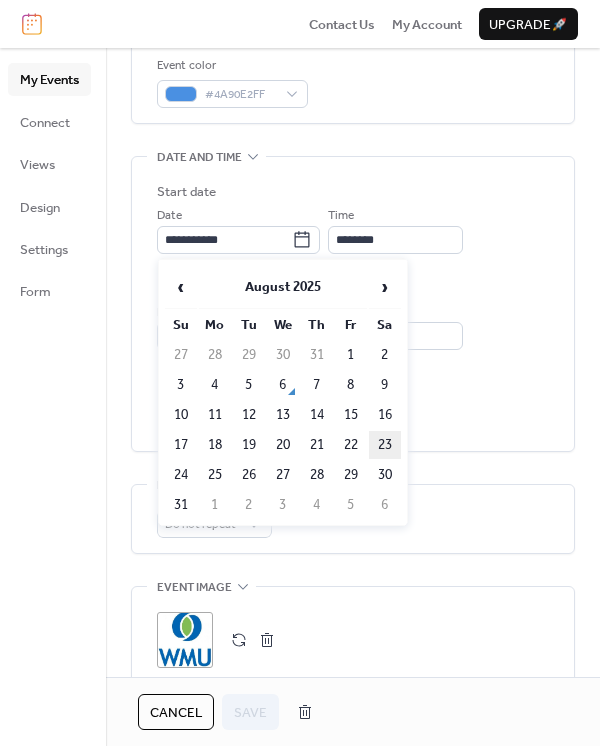 click on "23" at bounding box center (385, 445) 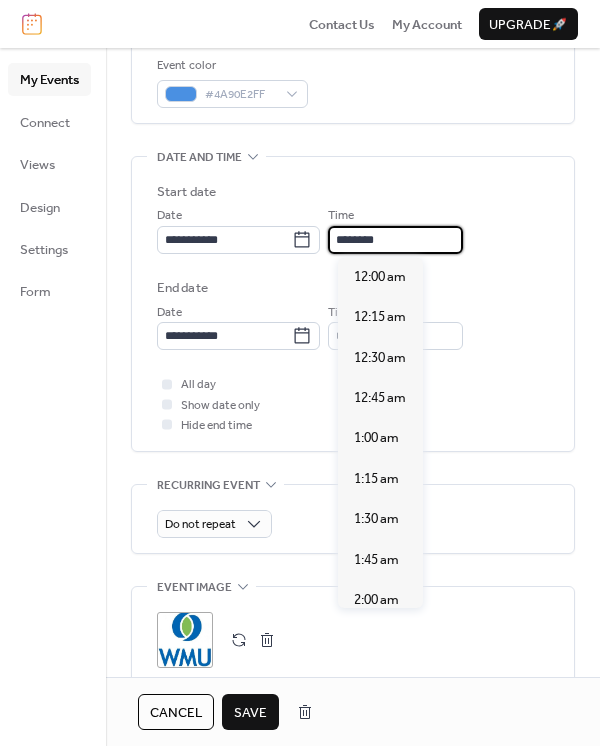 click on "********" at bounding box center (395, 240) 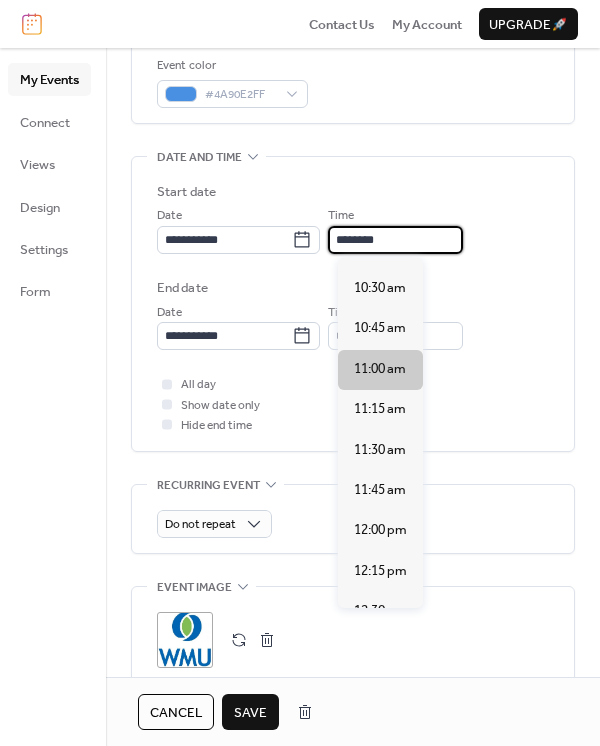 scroll, scrollTop: 1628, scrollLeft: 0, axis: vertical 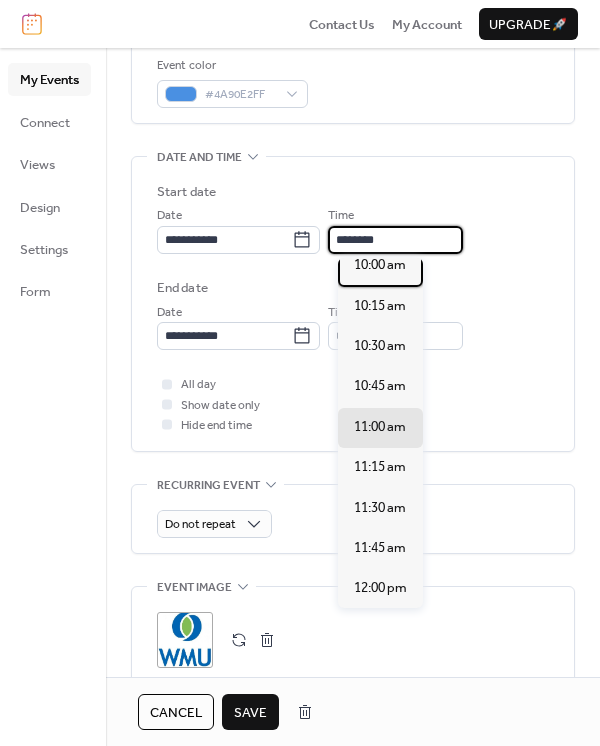 click on "10:00 am" at bounding box center [380, 265] 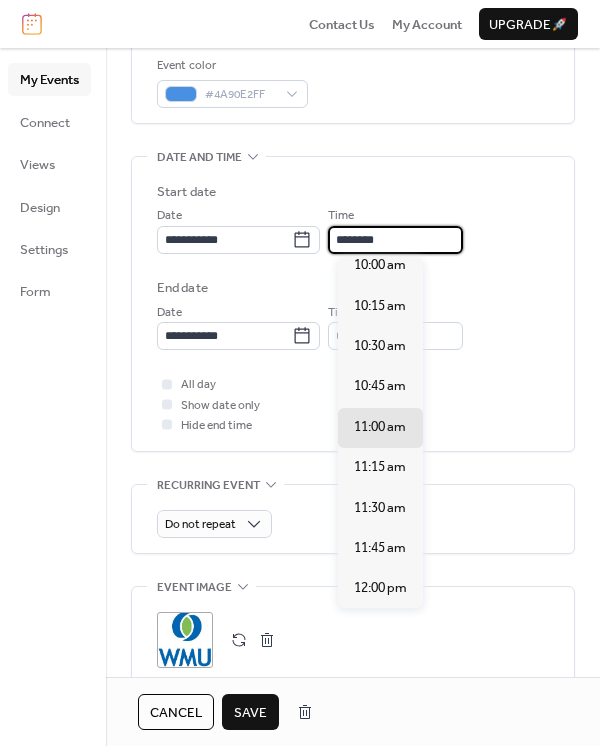 type on "********" 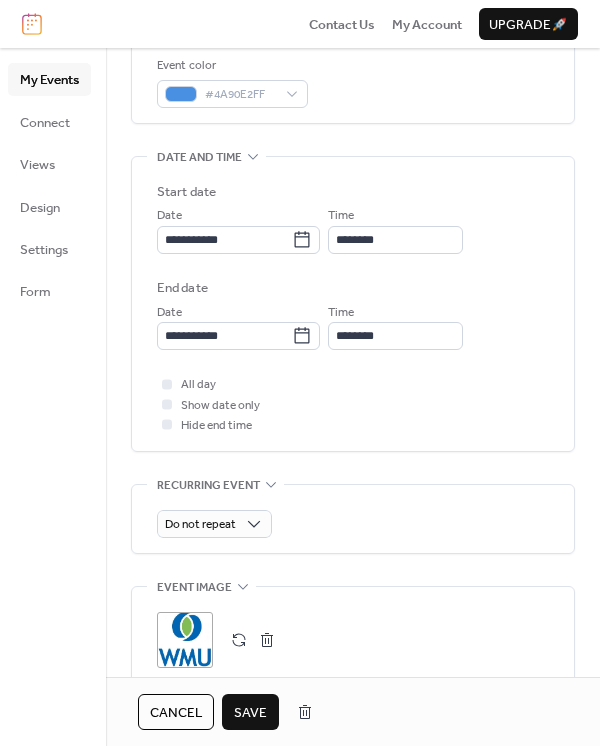 click on "Save" at bounding box center (250, 713) 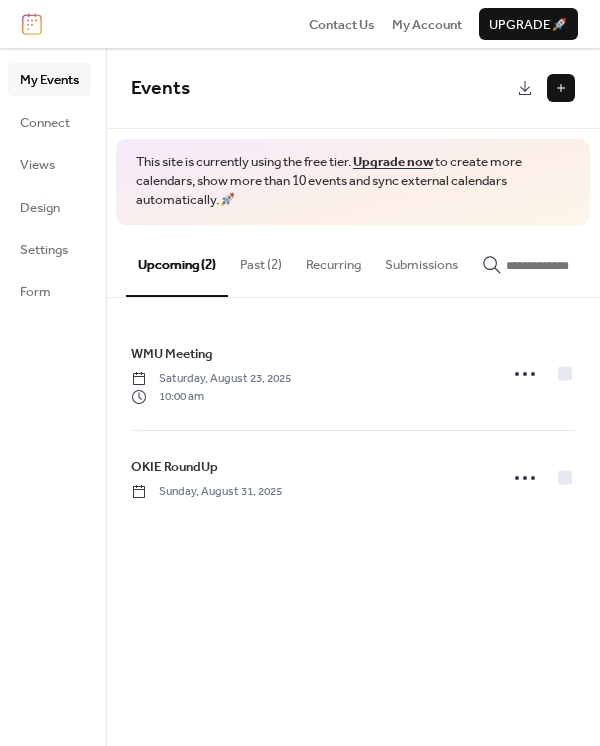 click on "Past (2)" at bounding box center (261, 260) 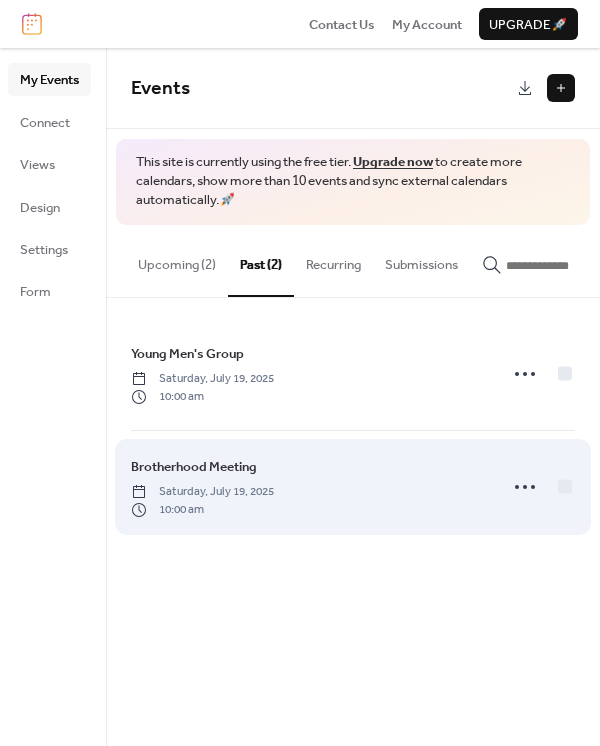 click on "Saturday, July 19, 2025" at bounding box center (202, 492) 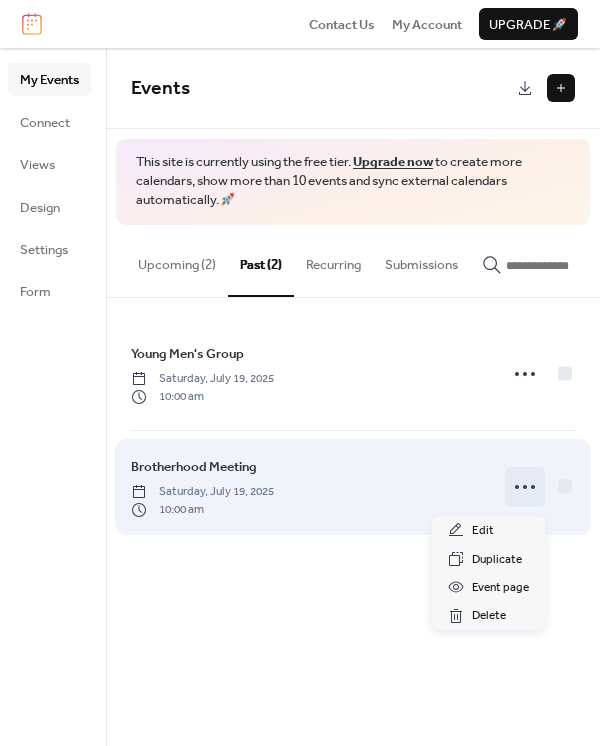 click 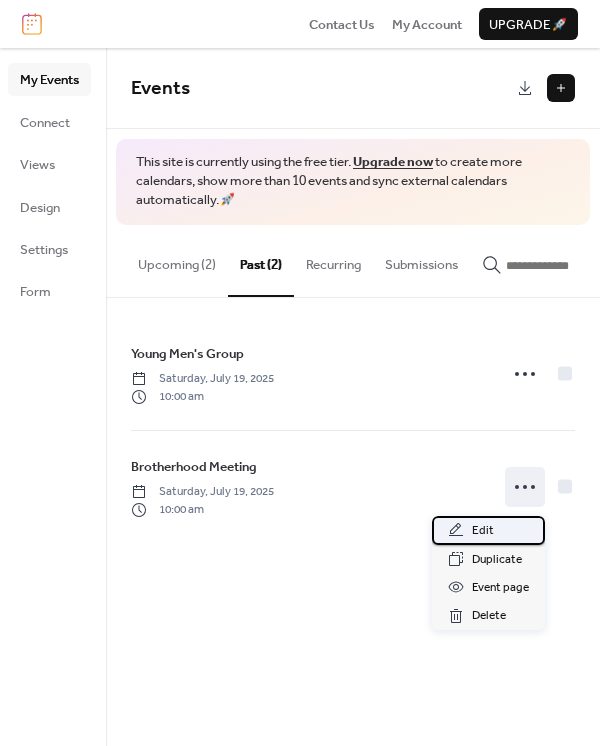 click on "Edit" at bounding box center [483, 531] 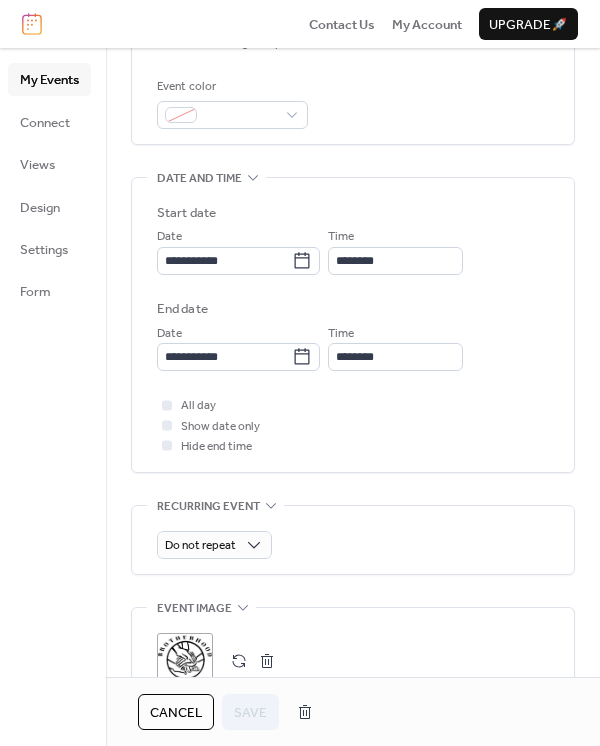 scroll, scrollTop: 358, scrollLeft: 0, axis: vertical 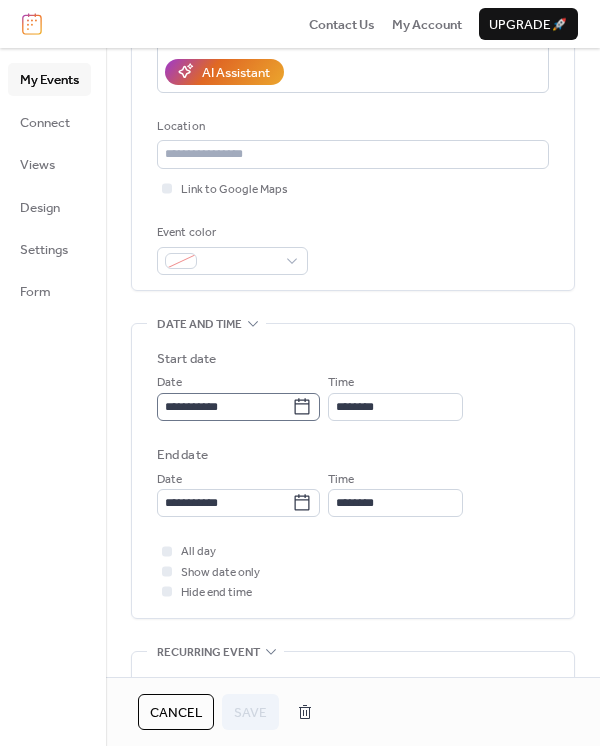 click 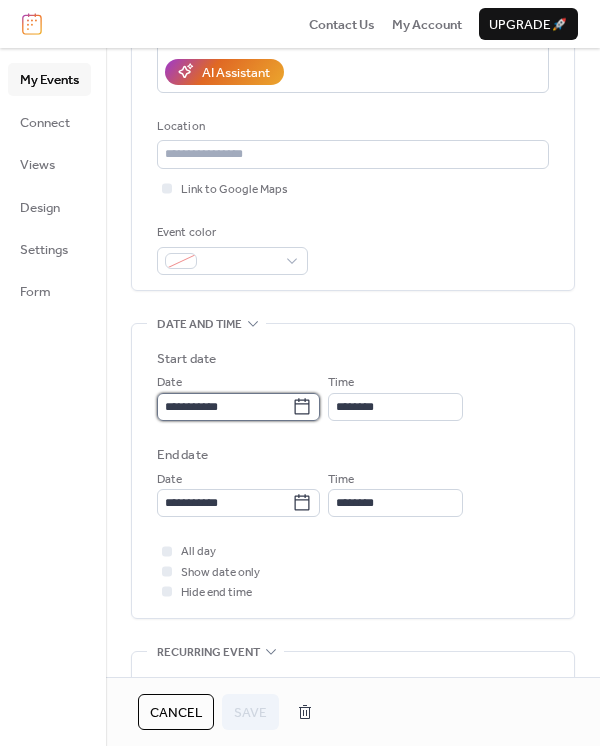 click on "**********" at bounding box center [224, 407] 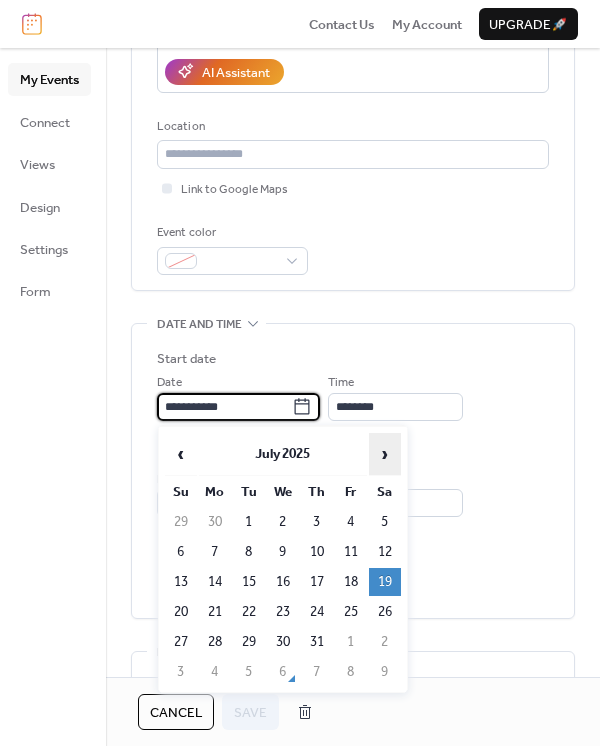click on "›" at bounding box center (385, 454) 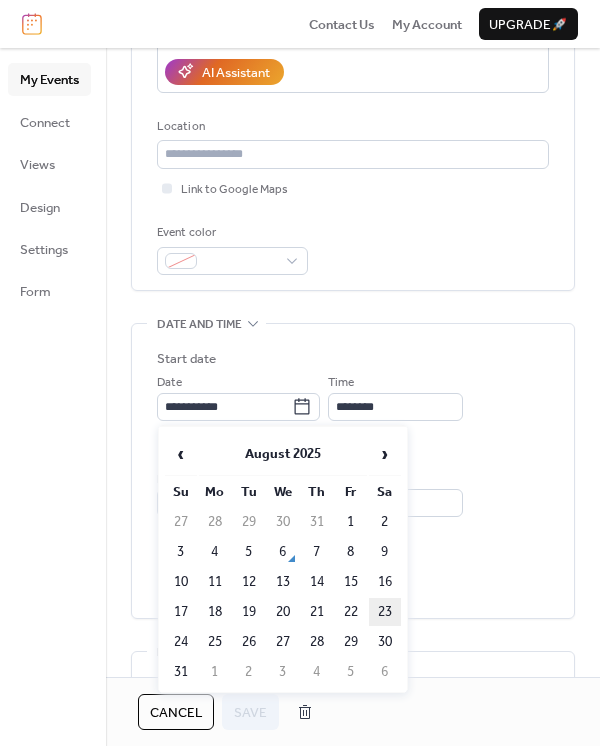 click on "23" at bounding box center [385, 612] 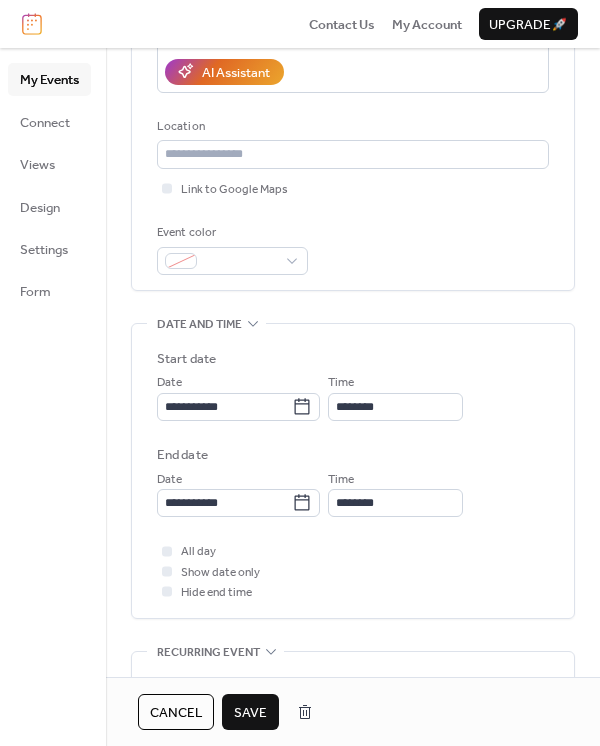 click on "Save" at bounding box center [250, 713] 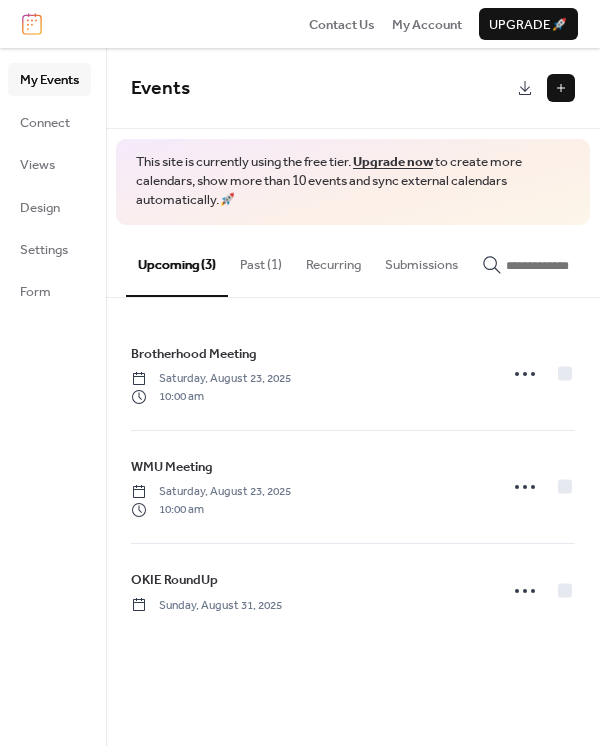 click on "Past (1)" at bounding box center (261, 260) 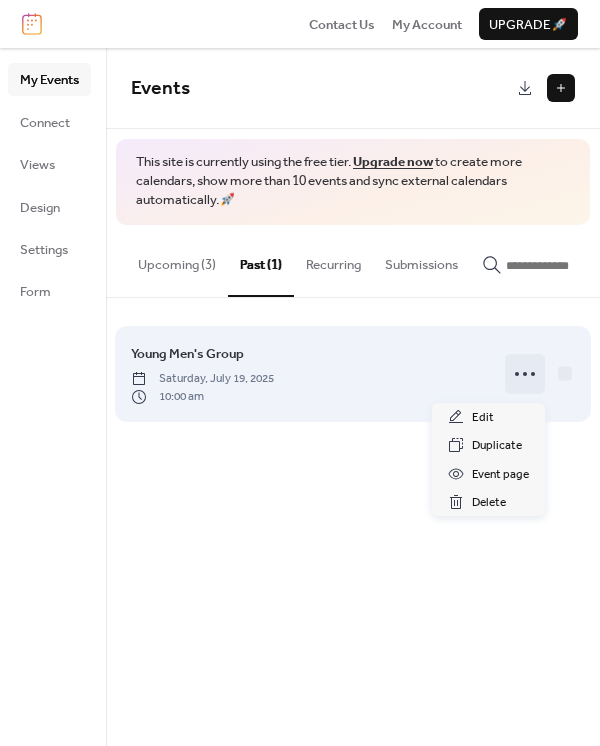 click 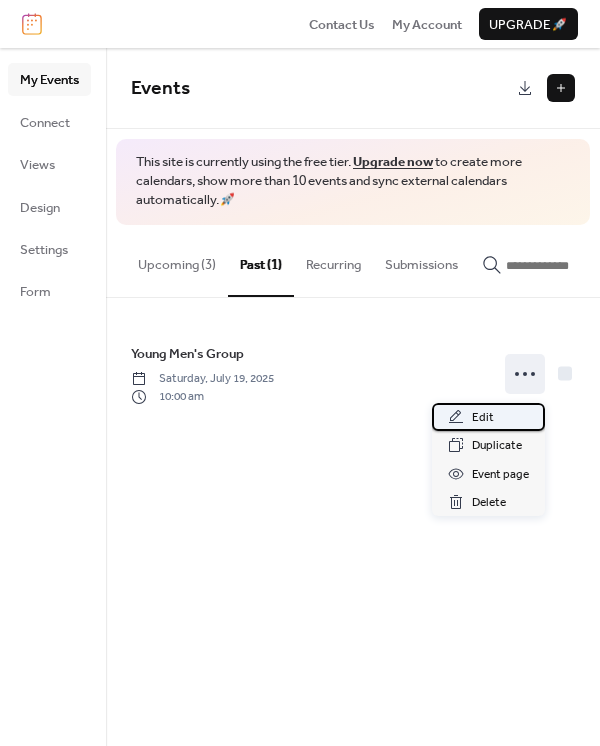 click on "Edit" at bounding box center [483, 418] 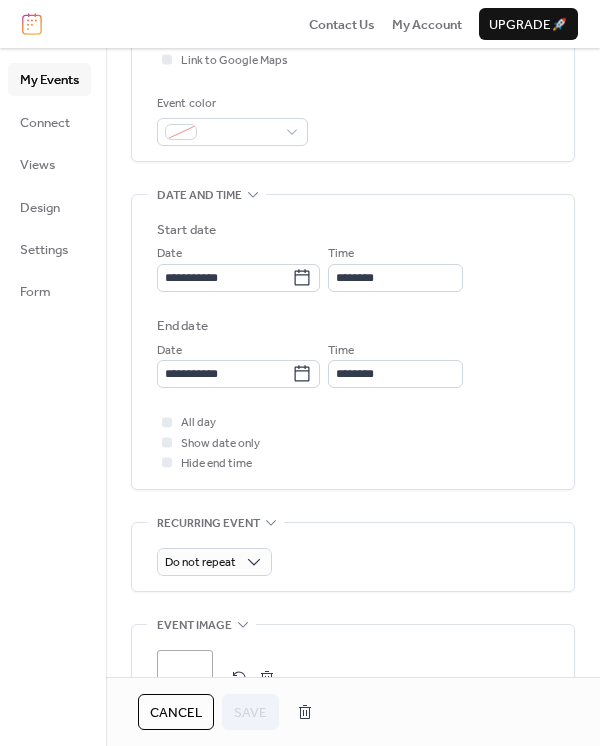 scroll, scrollTop: 444, scrollLeft: 0, axis: vertical 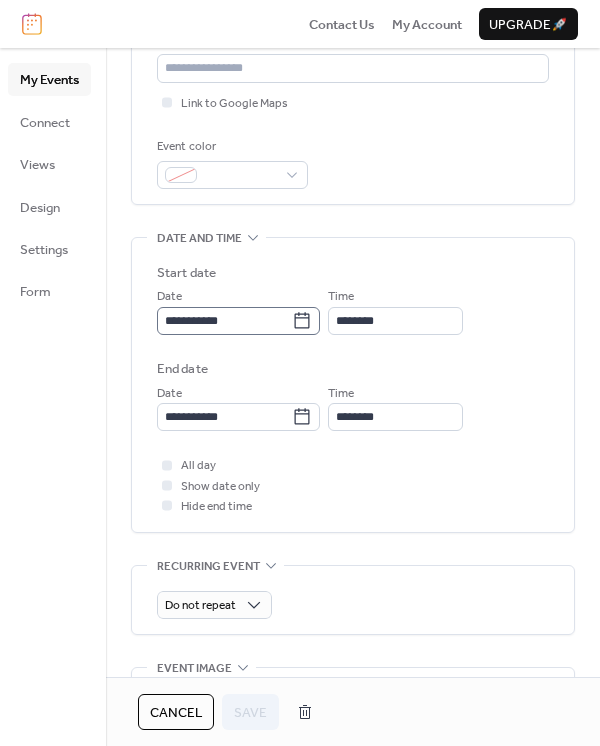 click 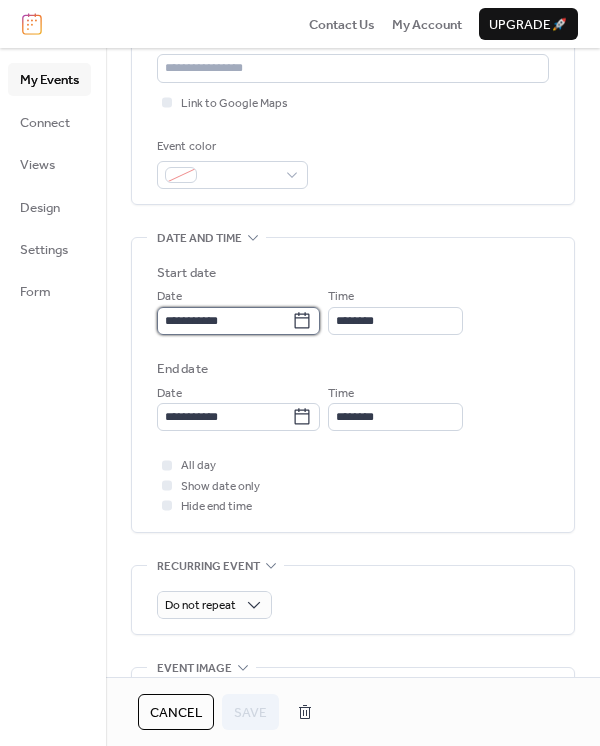 click on "**********" at bounding box center [224, 321] 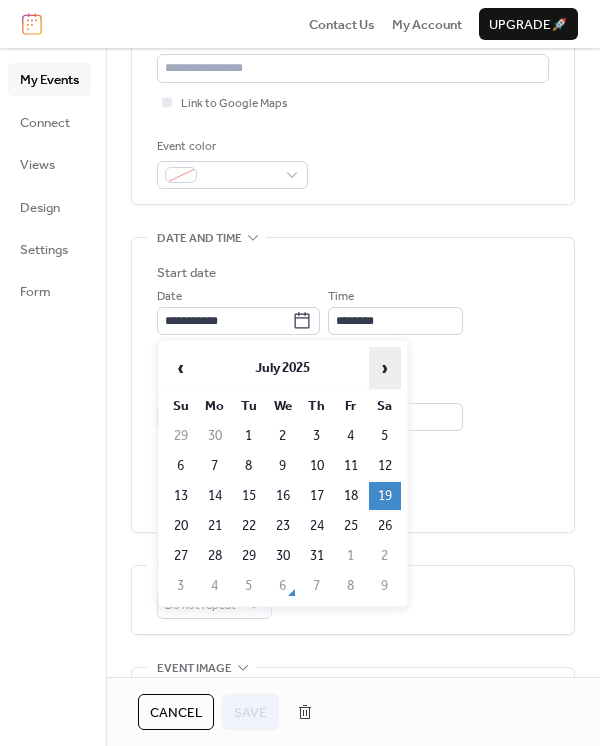 click on "›" at bounding box center (385, 368) 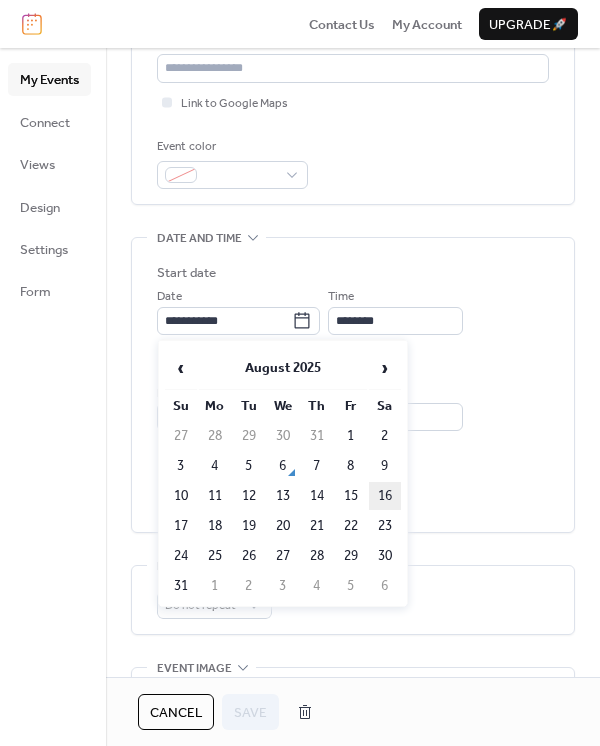 click on "16" at bounding box center (385, 496) 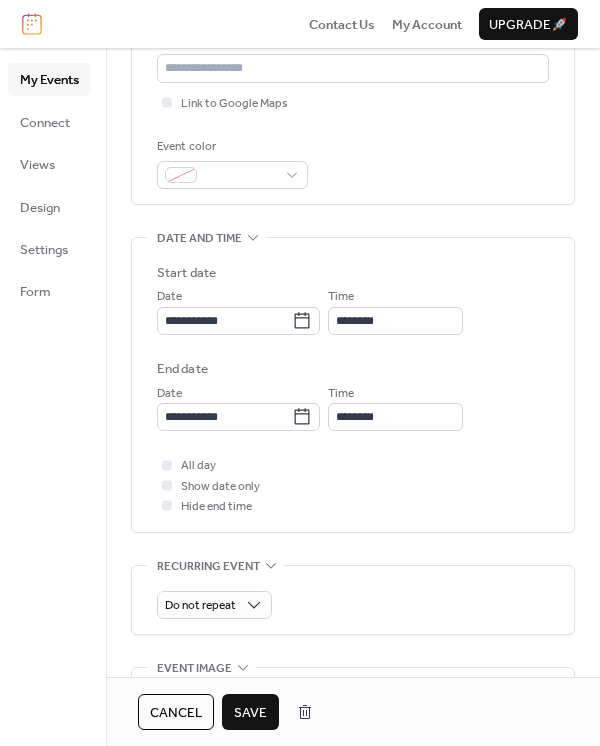 click on "Save" at bounding box center (250, 712) 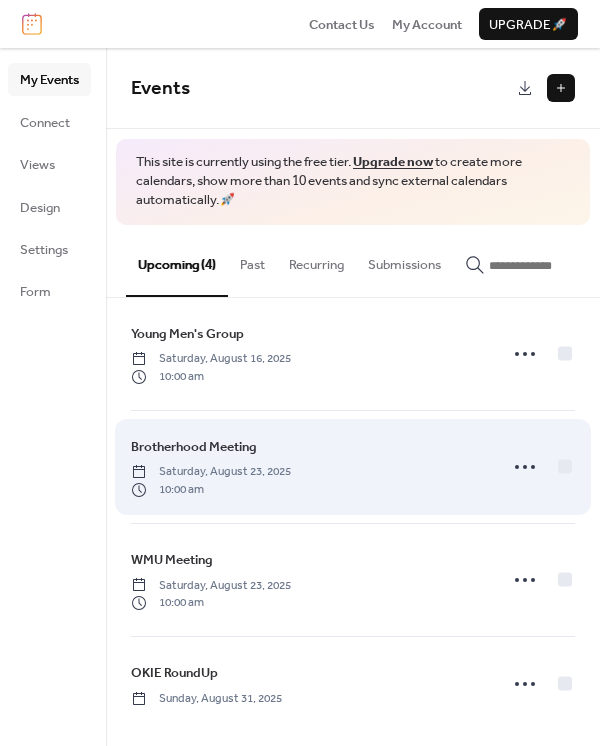 scroll, scrollTop: 30, scrollLeft: 0, axis: vertical 